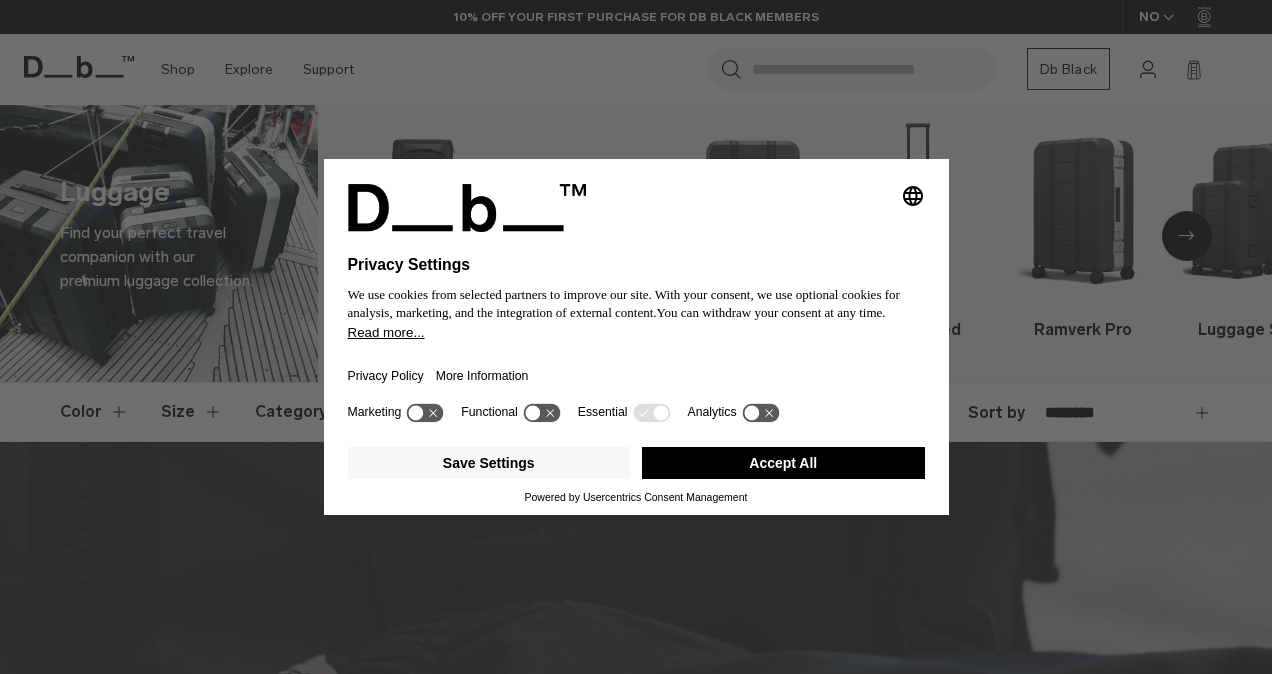 scroll, scrollTop: 22, scrollLeft: 0, axis: vertical 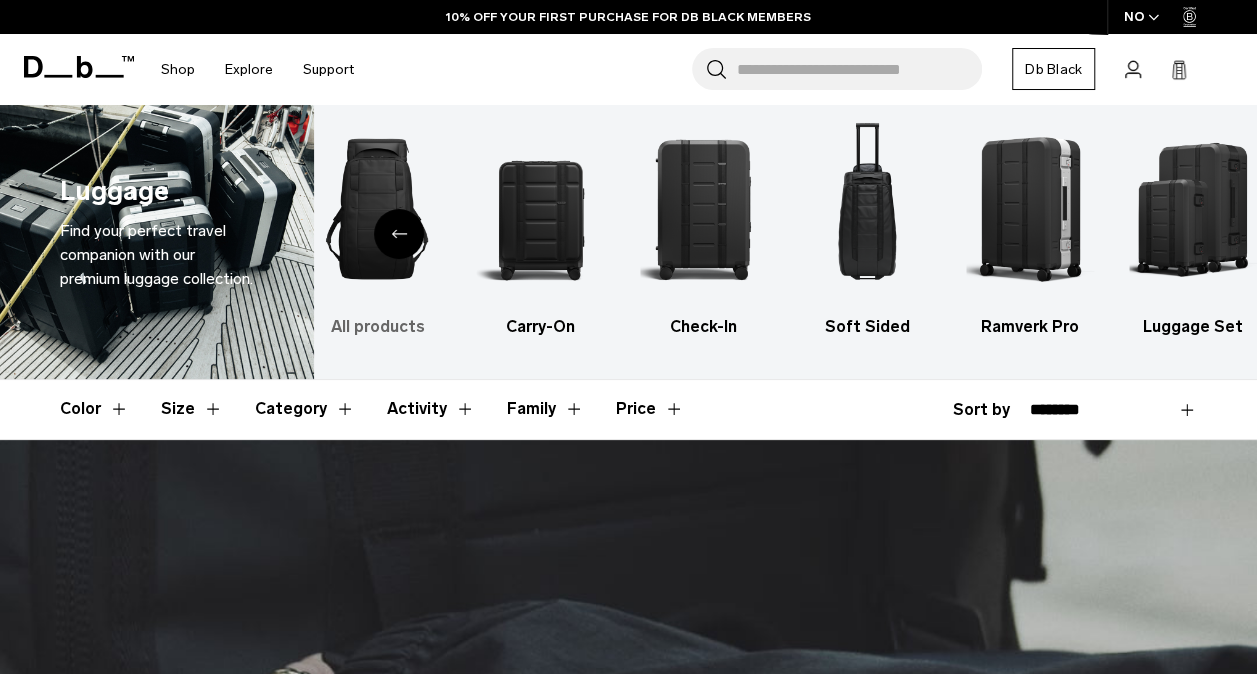 click at bounding box center (377, 209) 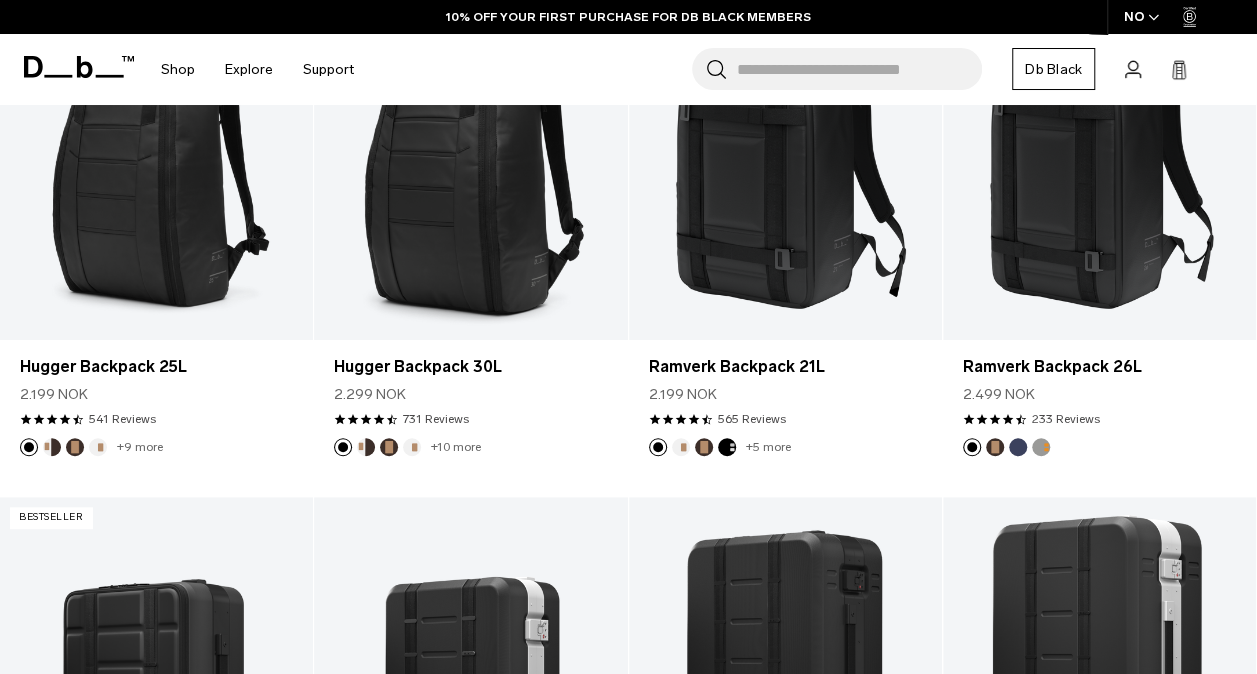 scroll, scrollTop: 540, scrollLeft: 0, axis: vertical 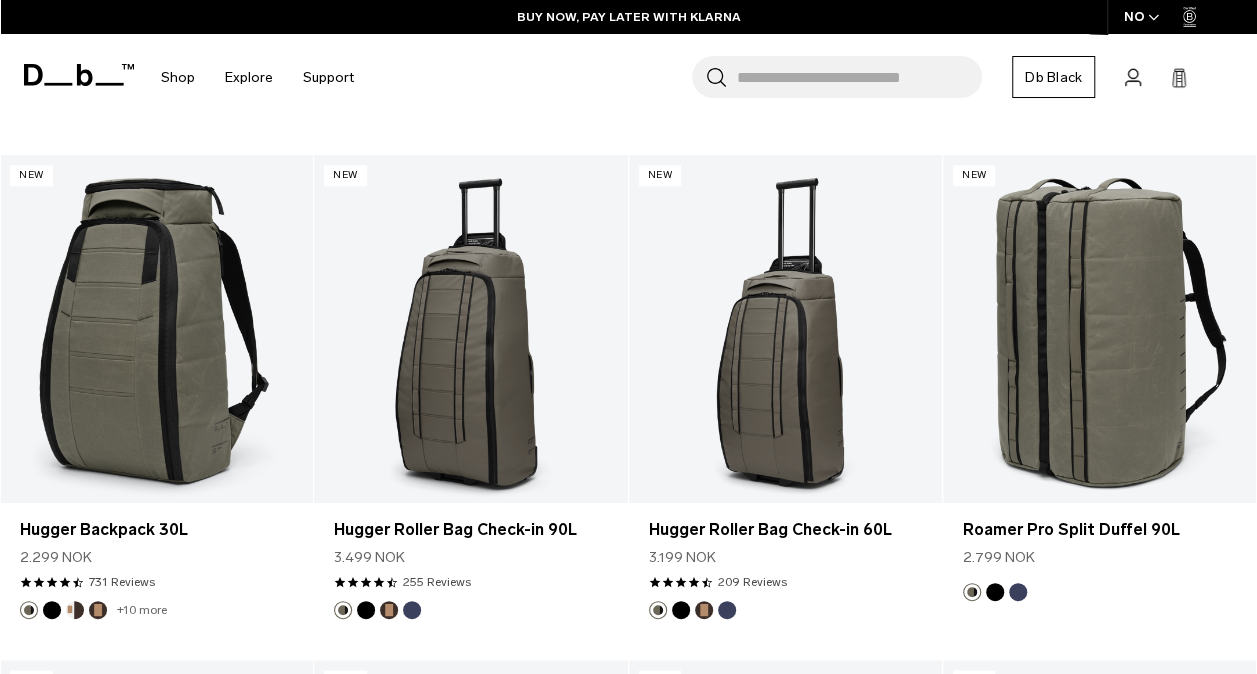 click on "Search for Bags, Luggage..." at bounding box center [859, 77] 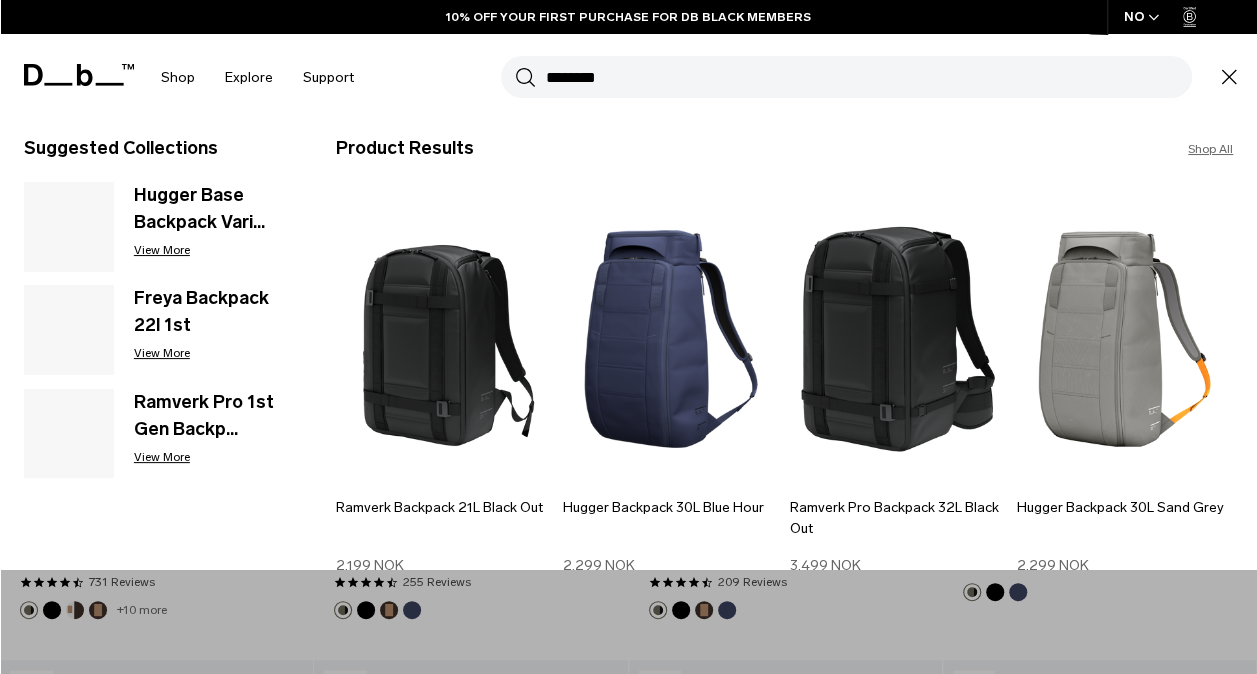 type on "********" 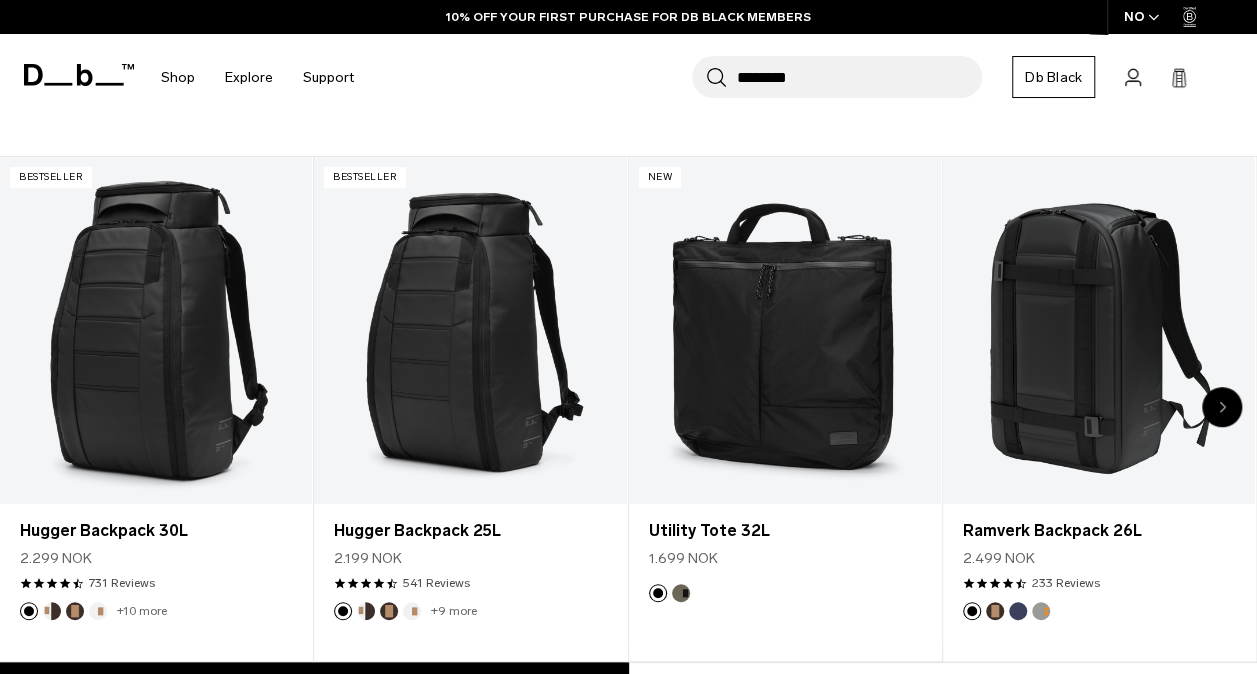 scroll, scrollTop: 409, scrollLeft: 0, axis: vertical 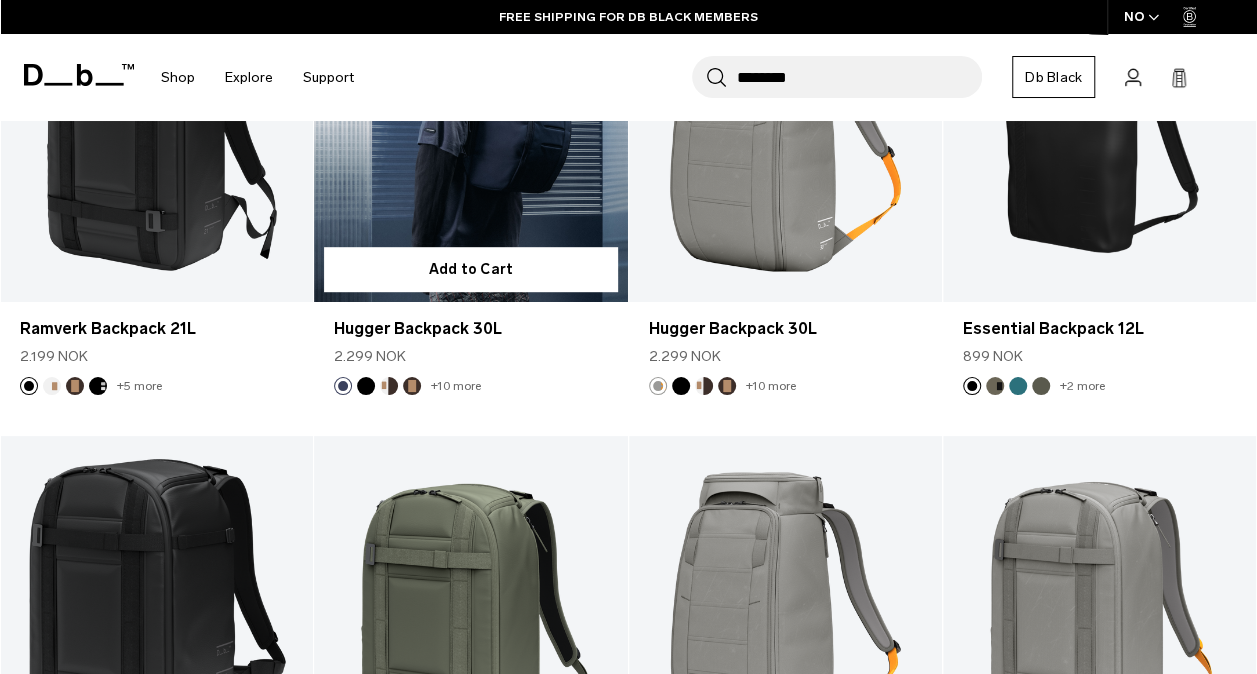 click at bounding box center [366, 386] 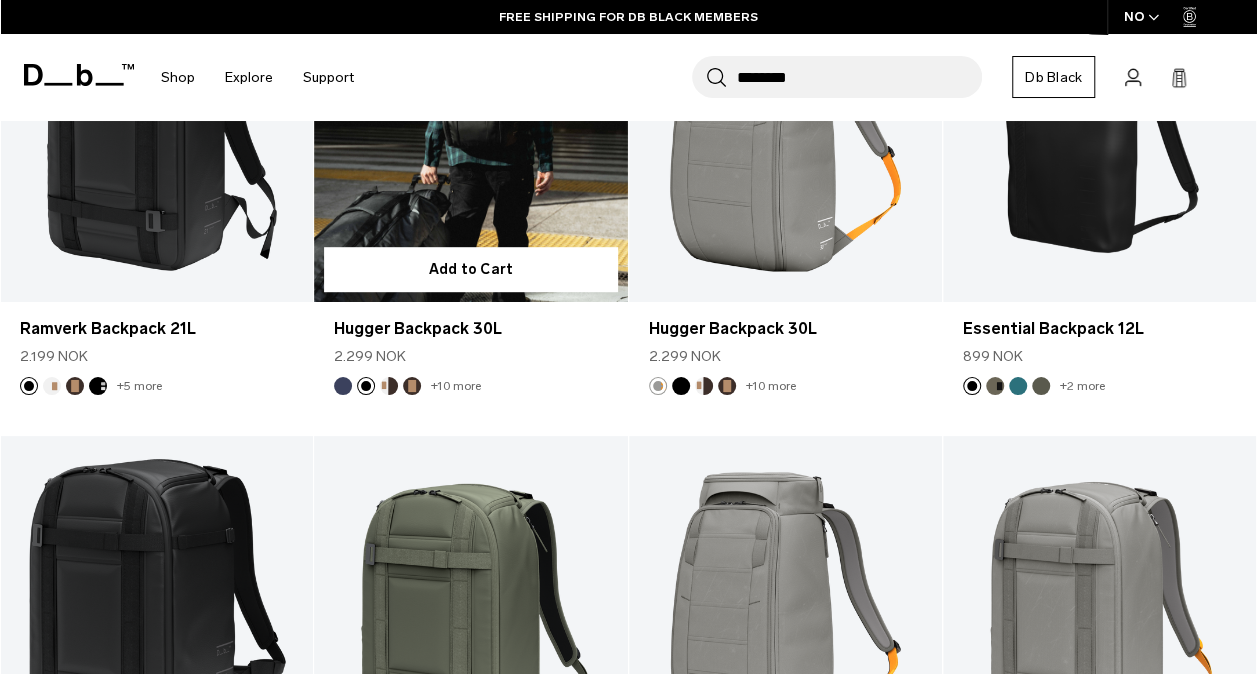 click at bounding box center [470, 128] 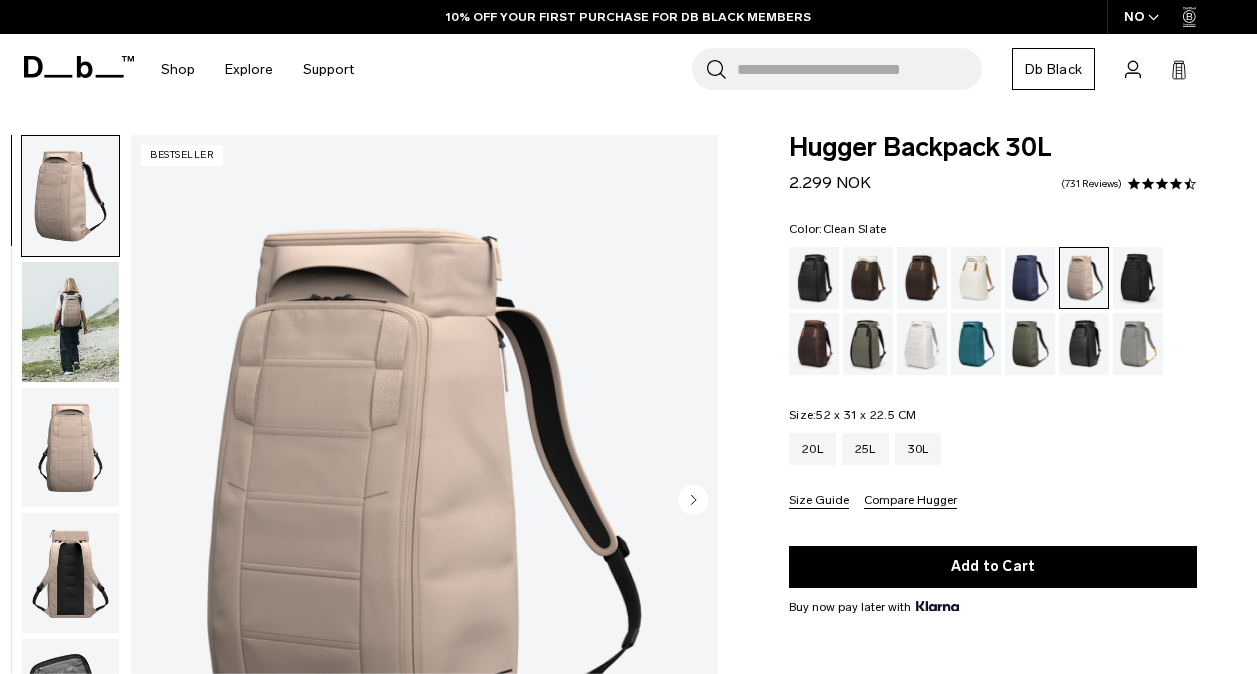 scroll, scrollTop: 0, scrollLeft: 0, axis: both 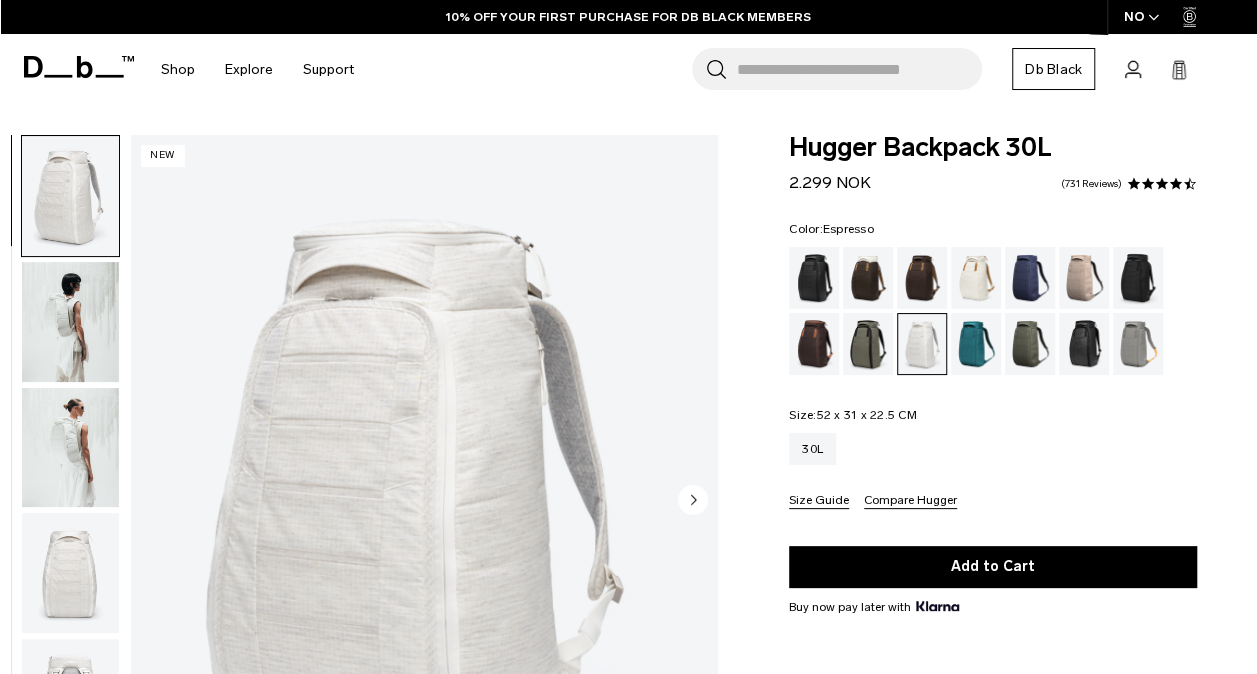 click at bounding box center [922, 278] 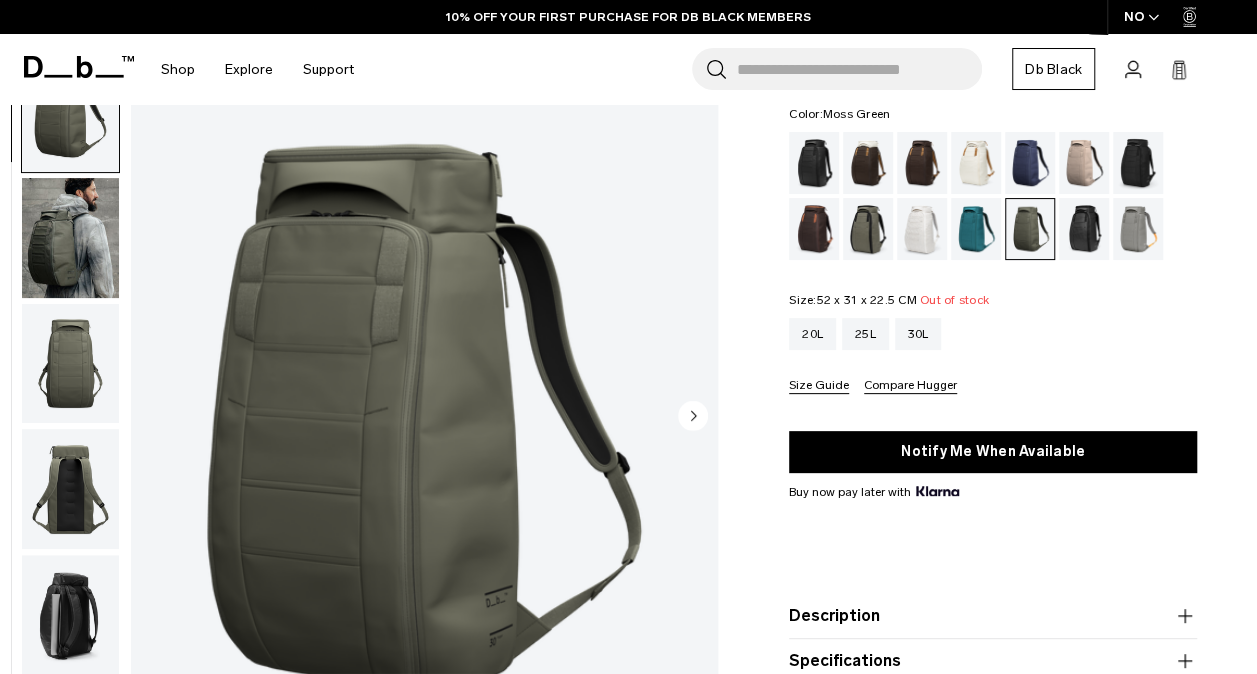 scroll, scrollTop: 148, scrollLeft: 0, axis: vertical 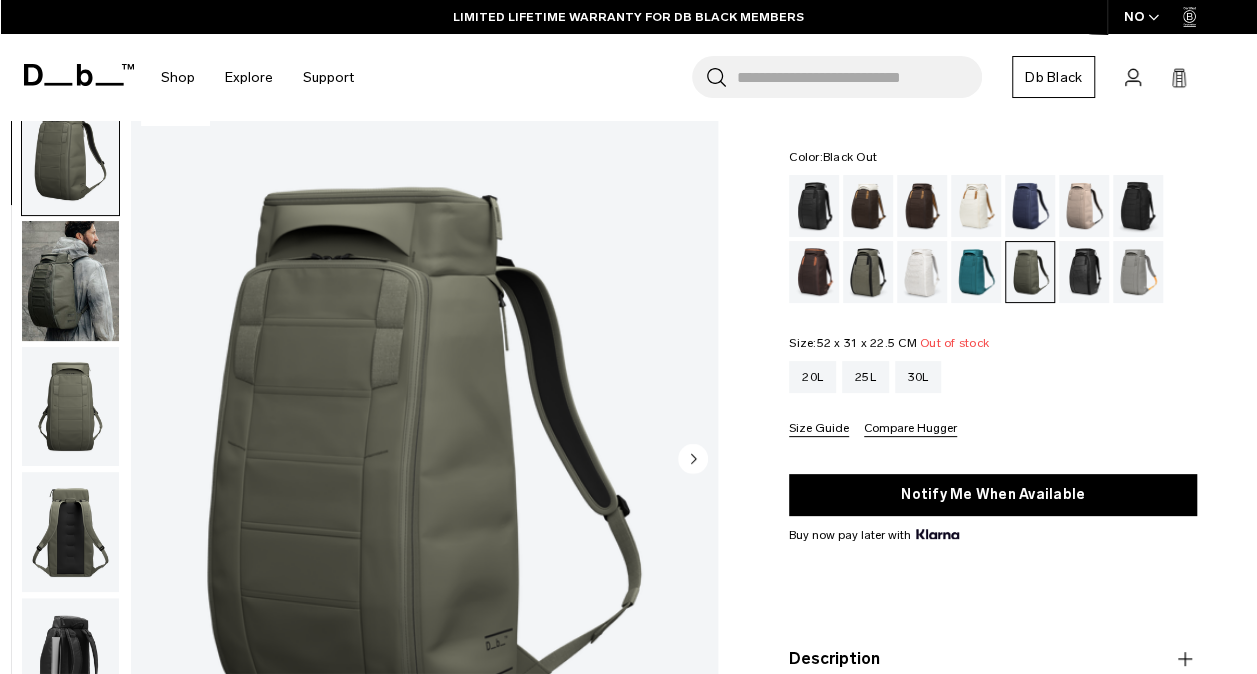 click at bounding box center [814, 206] 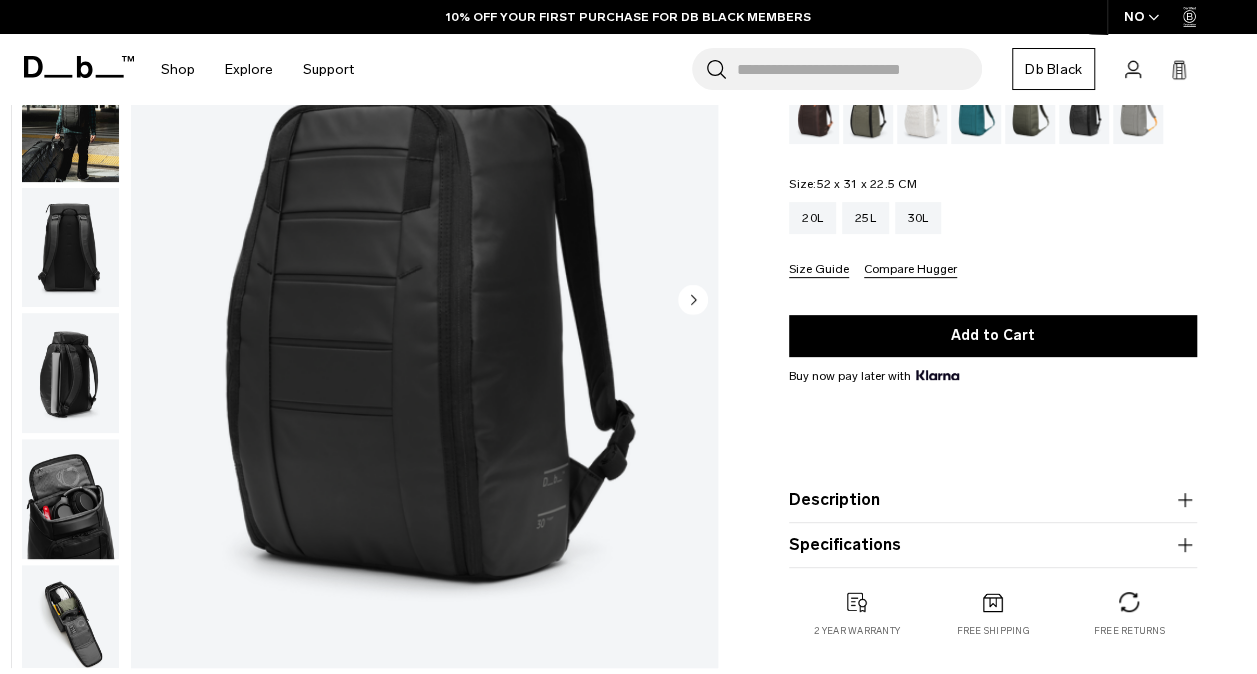 scroll, scrollTop: 203, scrollLeft: 0, axis: vertical 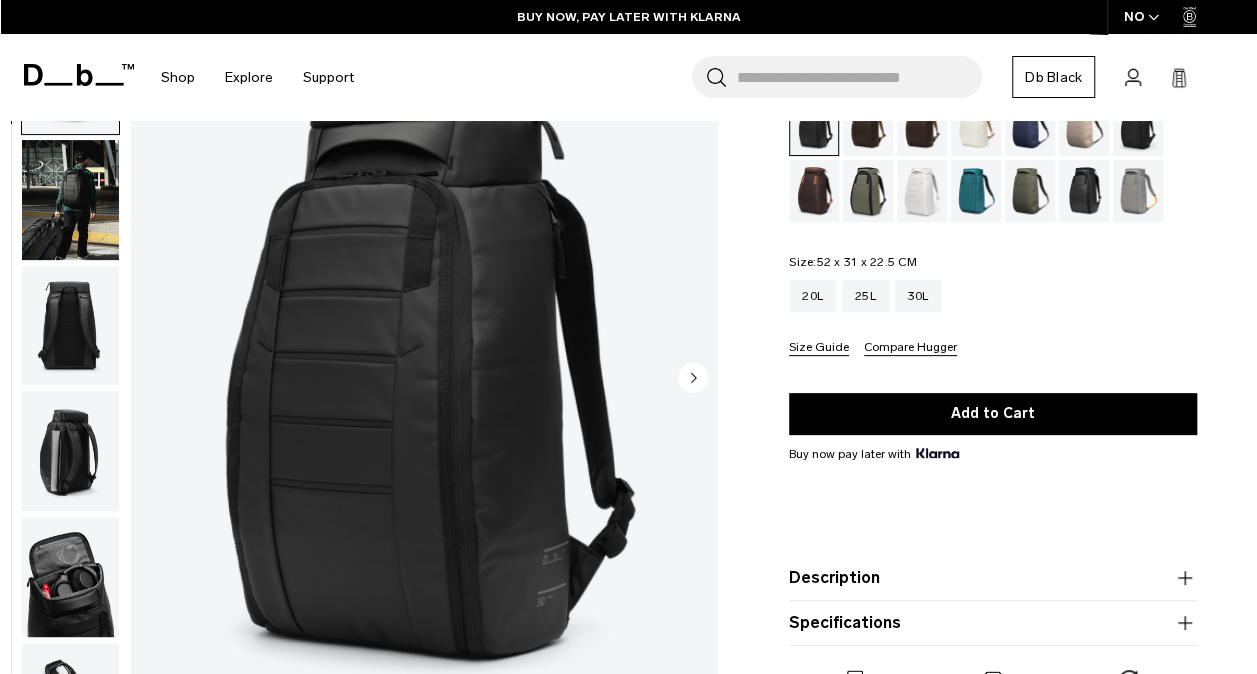 click at bounding box center [70, 577] 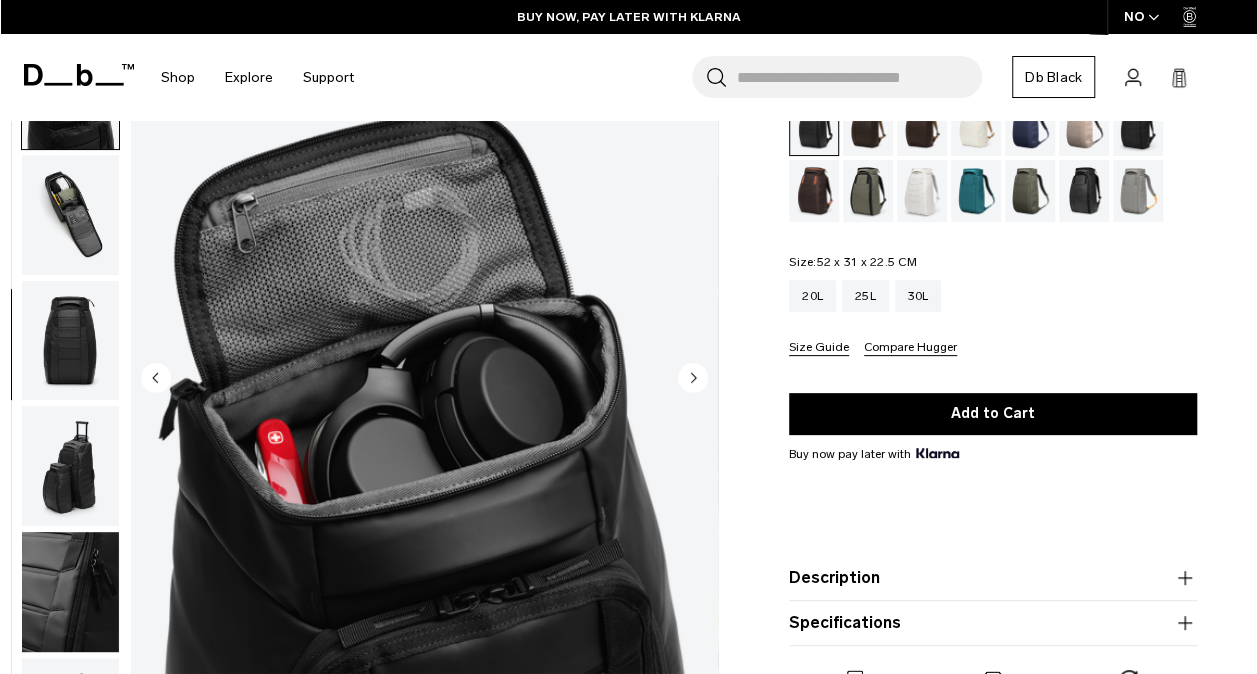 scroll, scrollTop: 504, scrollLeft: 0, axis: vertical 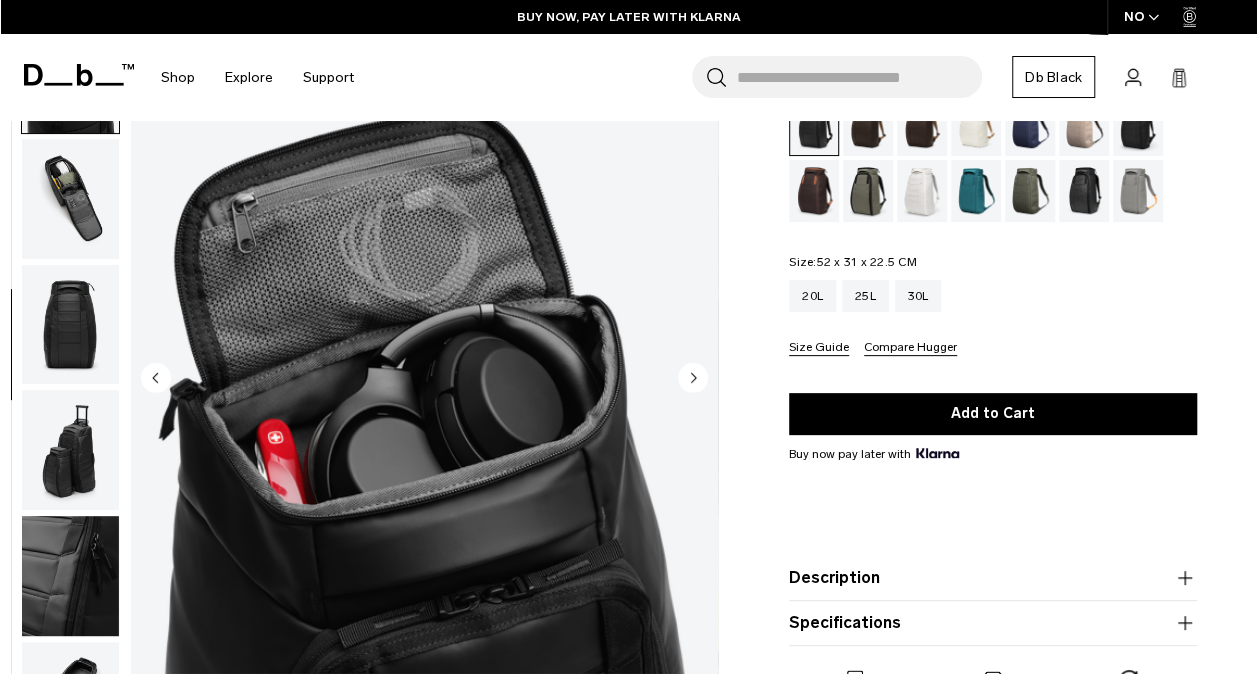 click at bounding box center [70, 451] 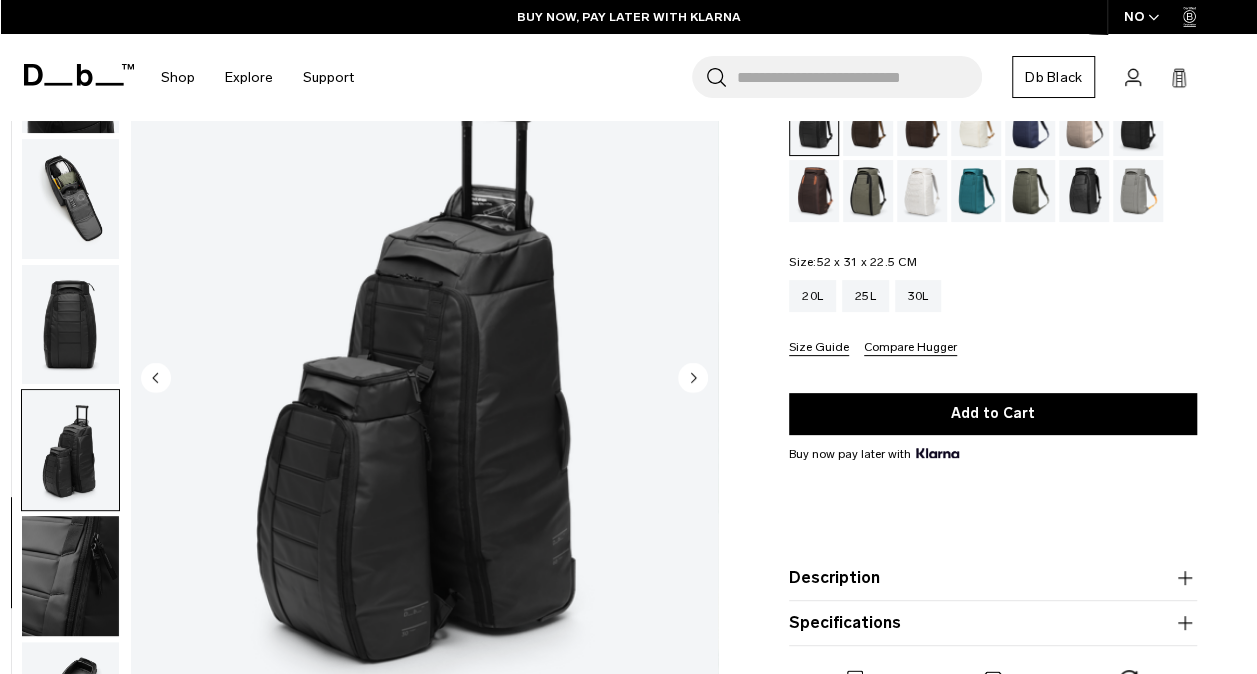 scroll, scrollTop: 522, scrollLeft: 0, axis: vertical 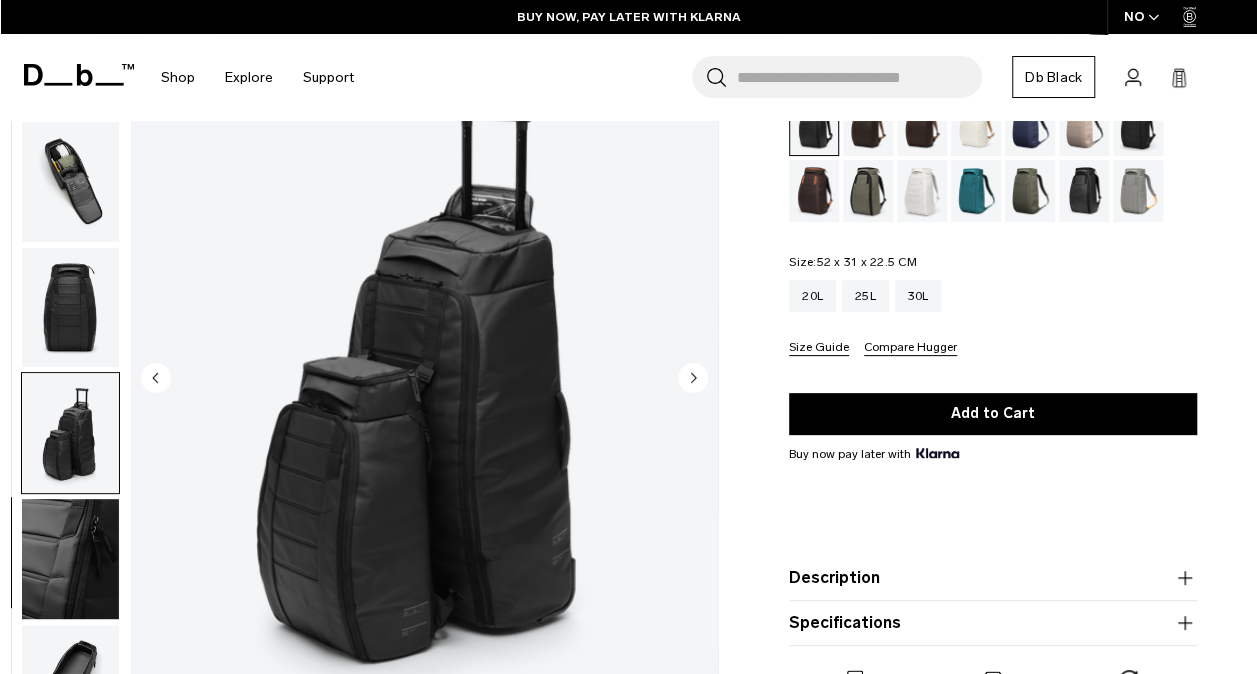 click at bounding box center (70, 308) 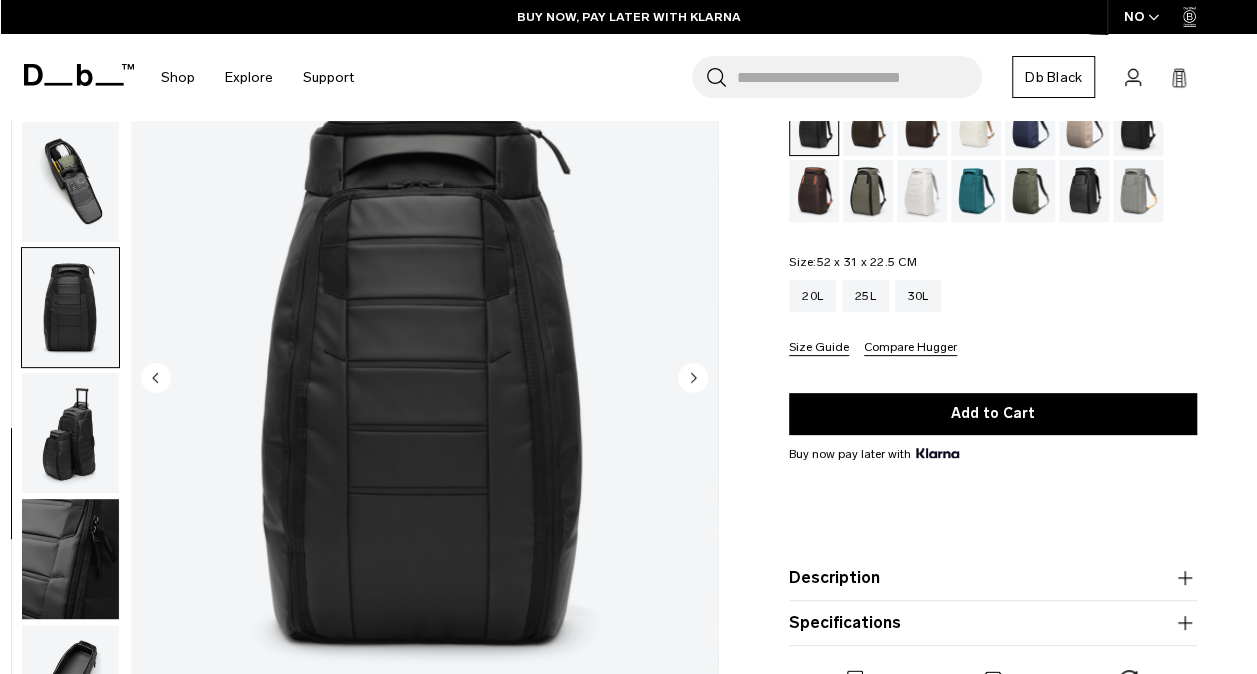 click at bounding box center [70, 560] 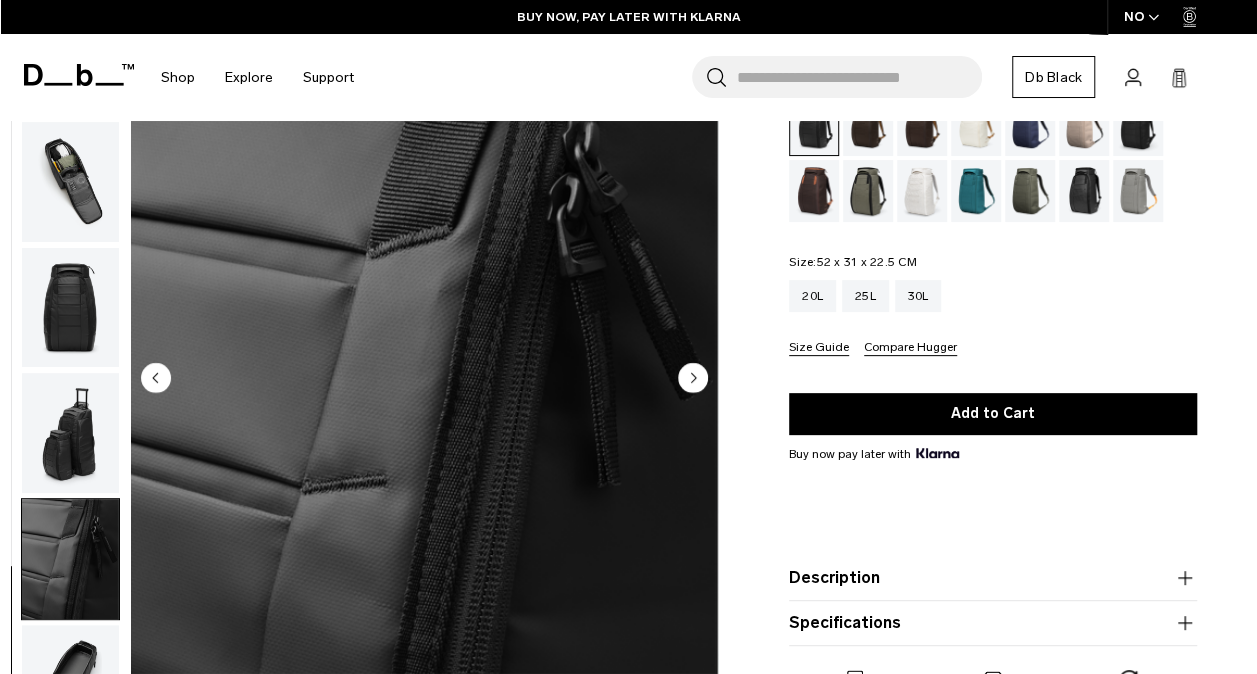 click at bounding box center [70, 379] 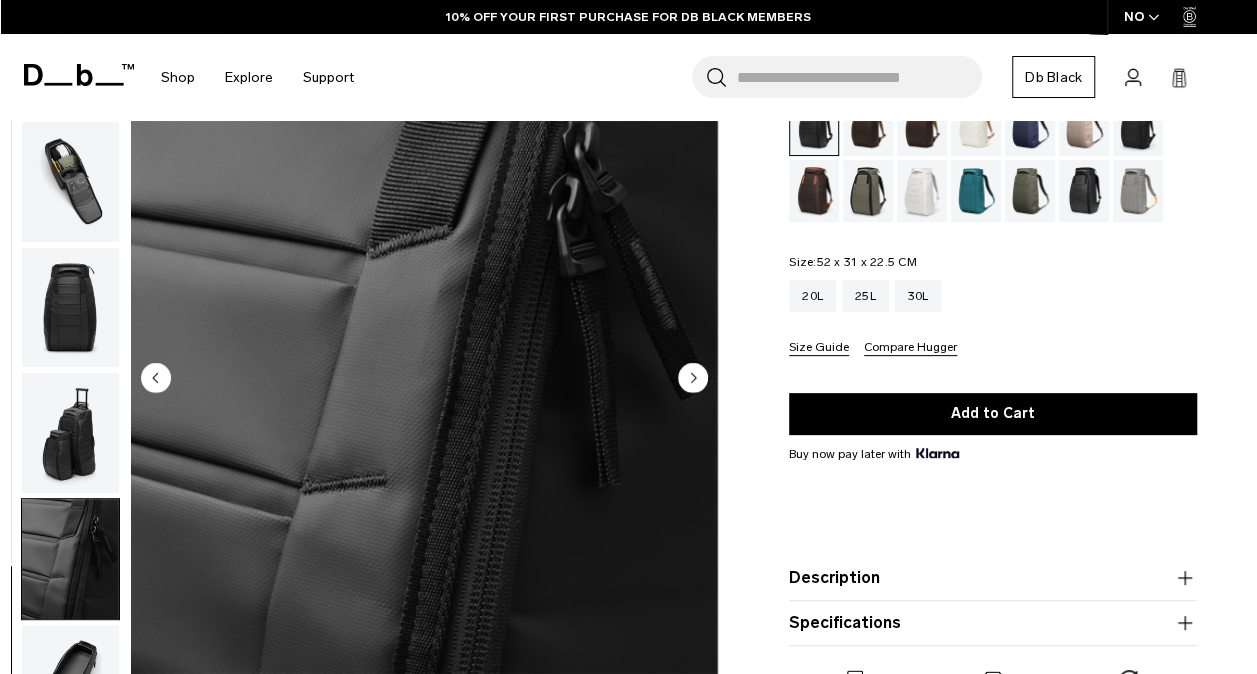 click at bounding box center (70, 685) 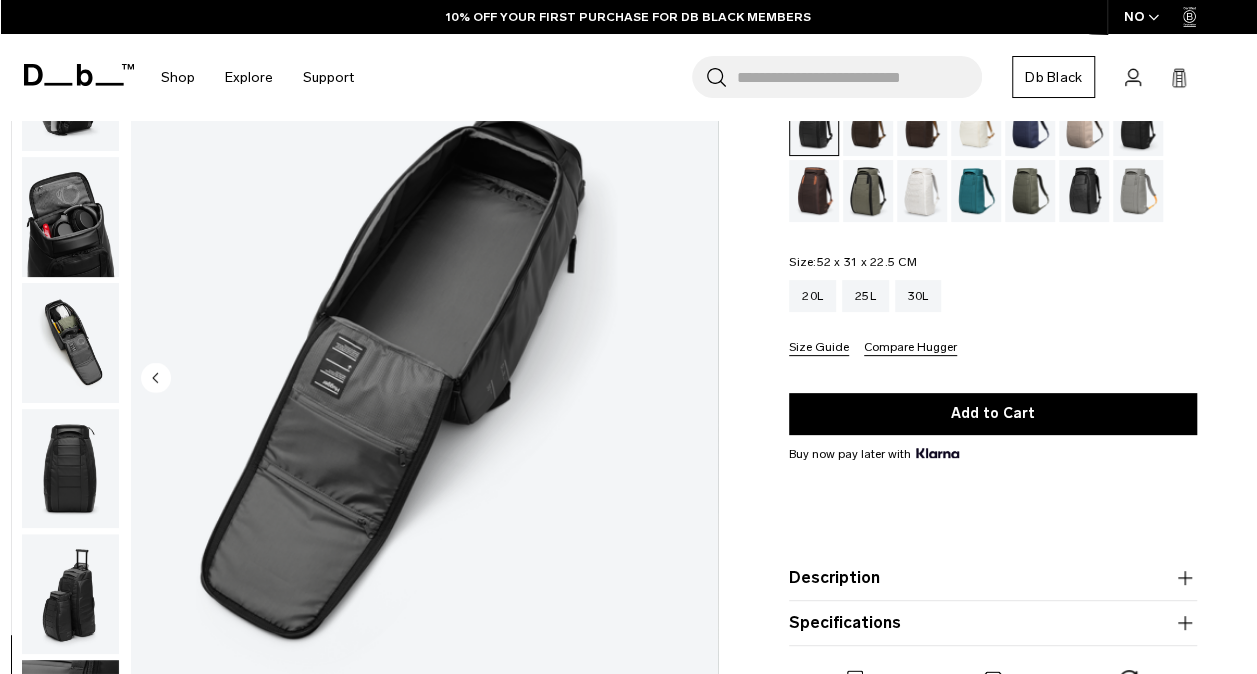 scroll, scrollTop: 332, scrollLeft: 0, axis: vertical 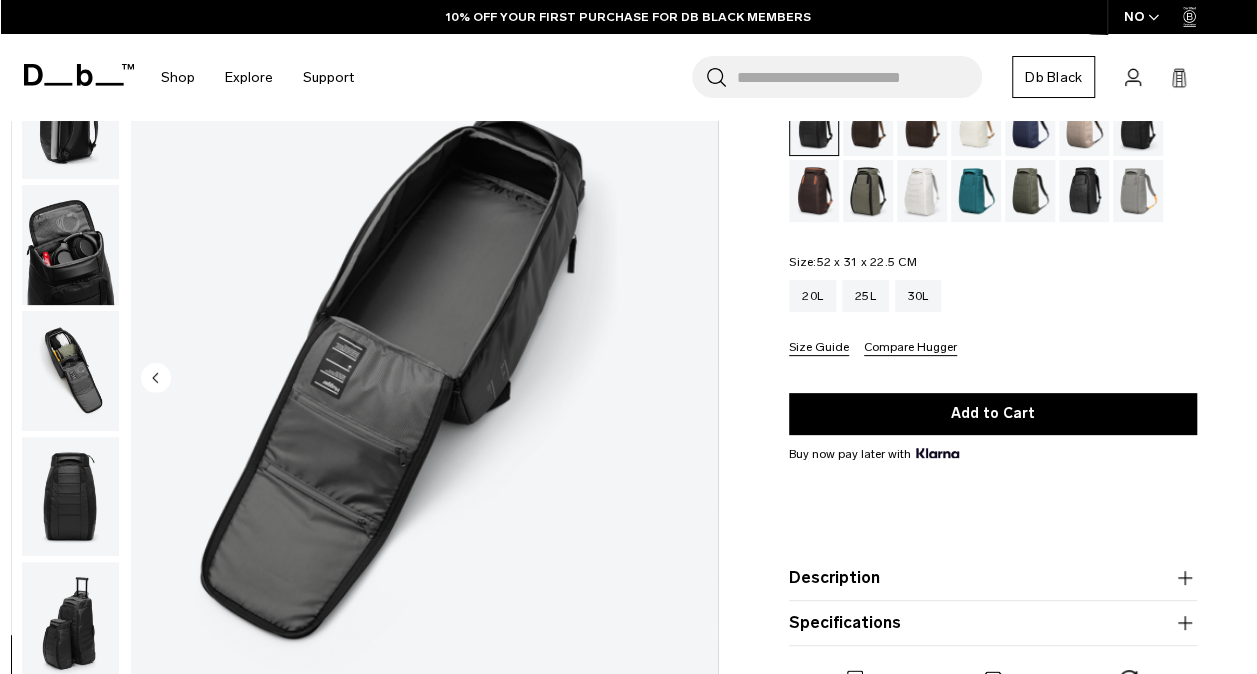 click at bounding box center (70, 371) 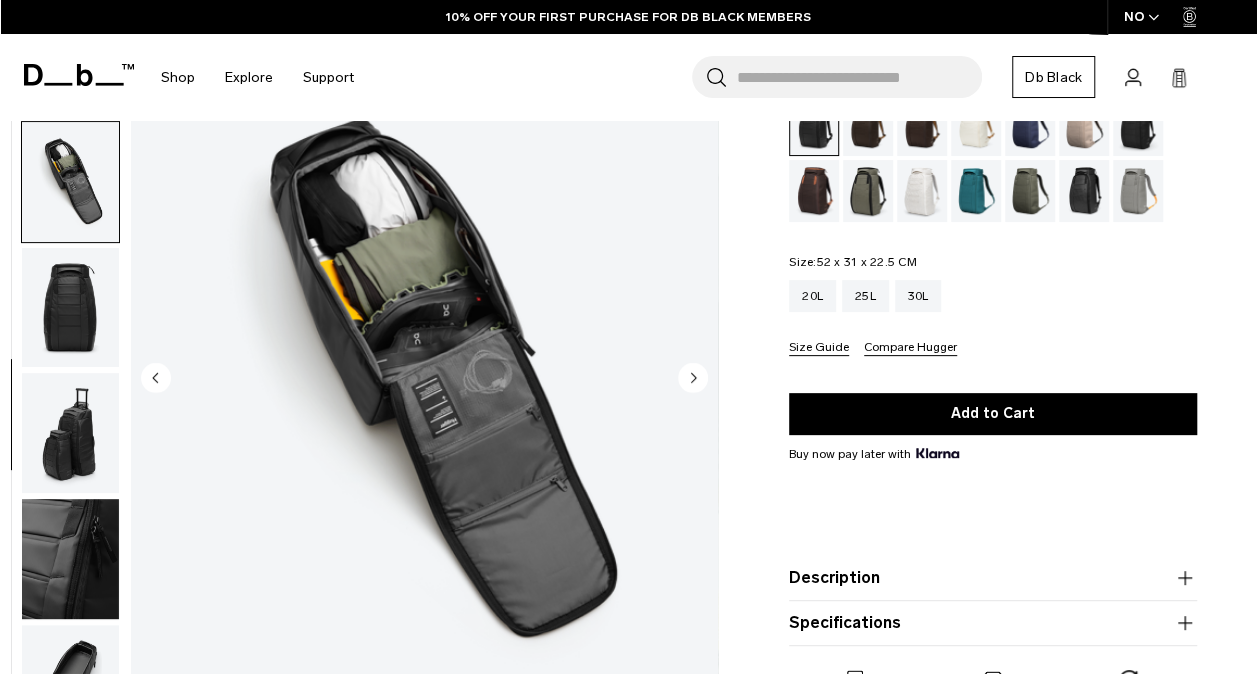 scroll, scrollTop: 522, scrollLeft: 0, axis: vertical 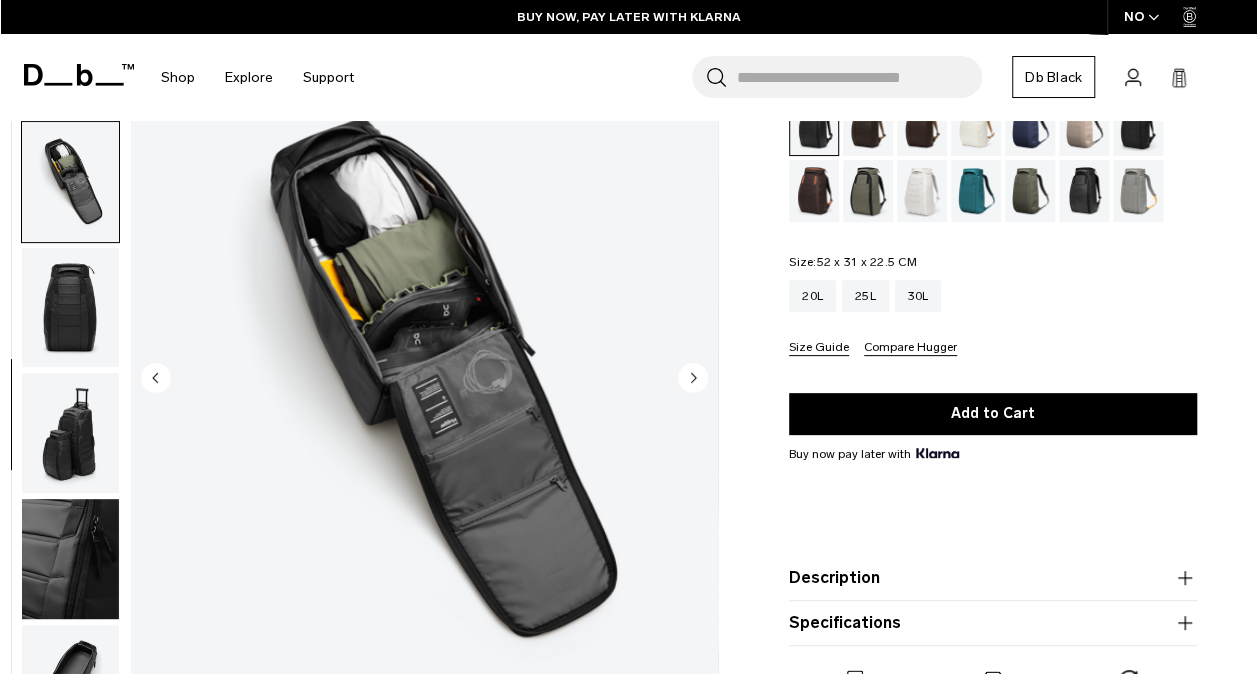 click 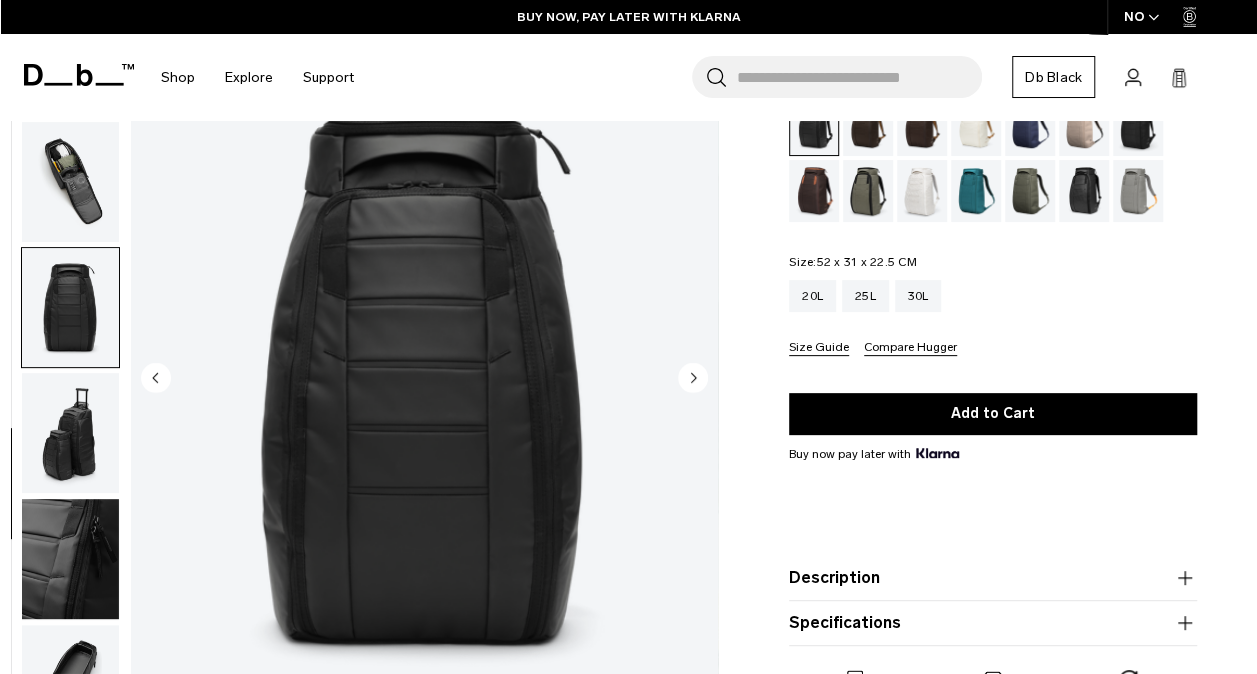 click 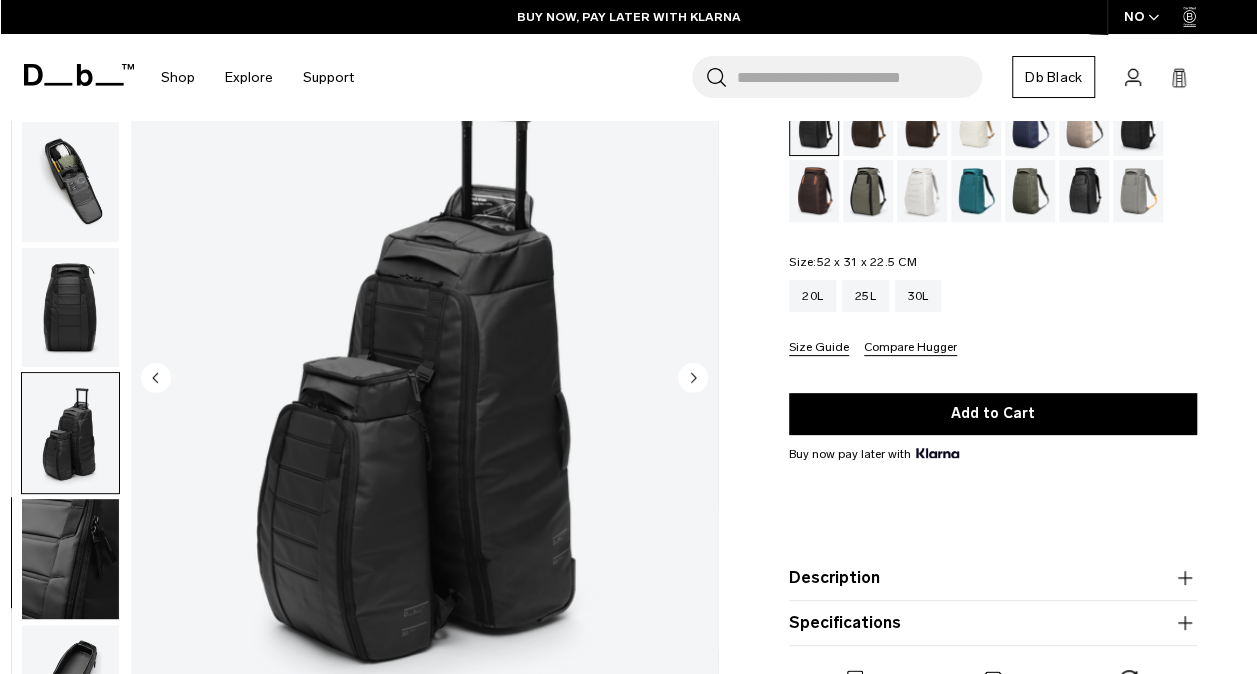 click 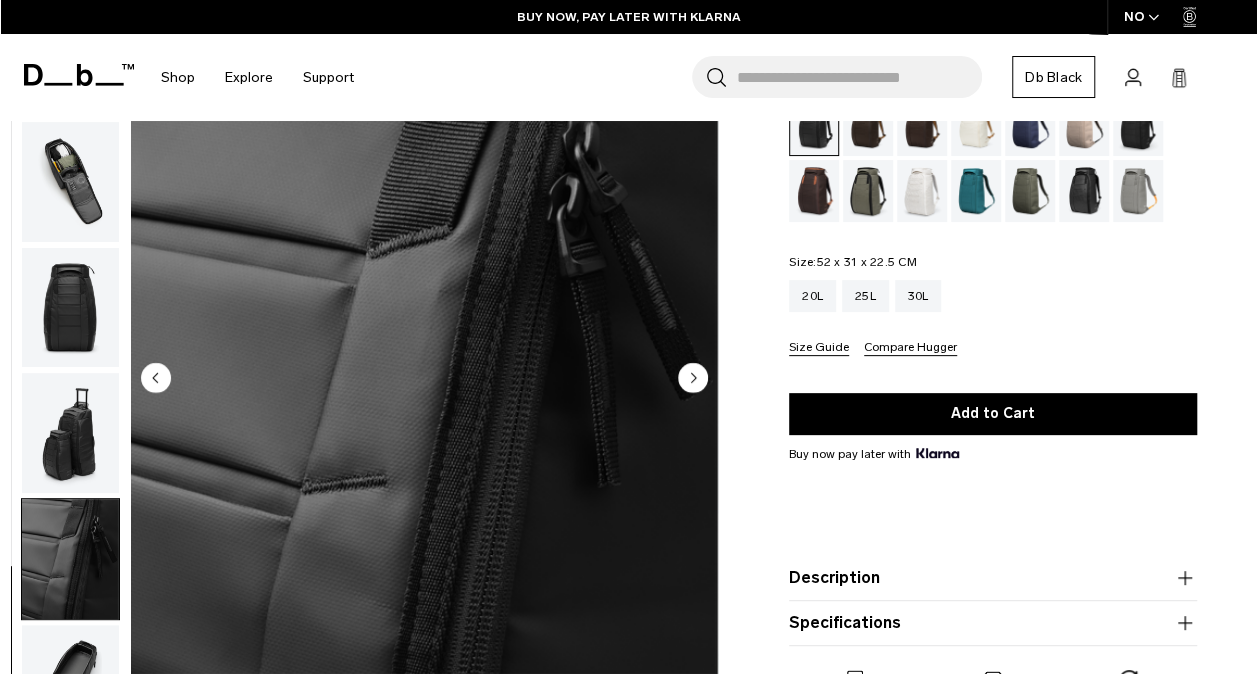 click 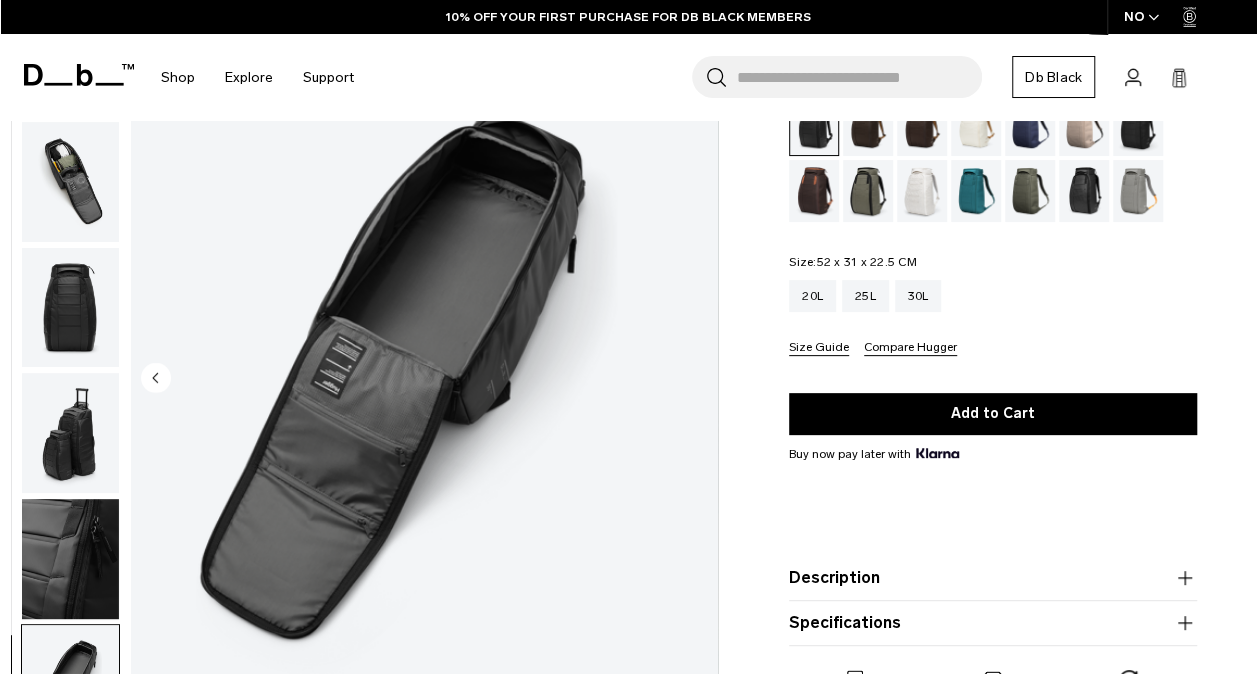 click at bounding box center [1084, 191] 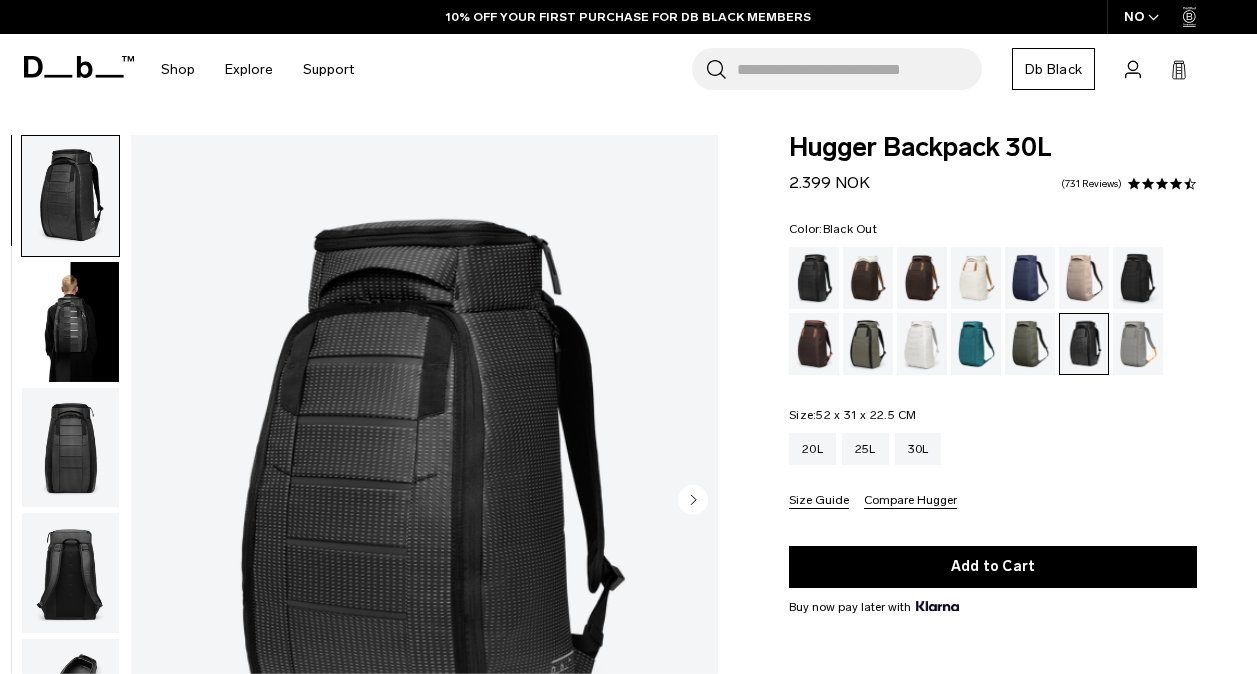 scroll, scrollTop: 0, scrollLeft: 0, axis: both 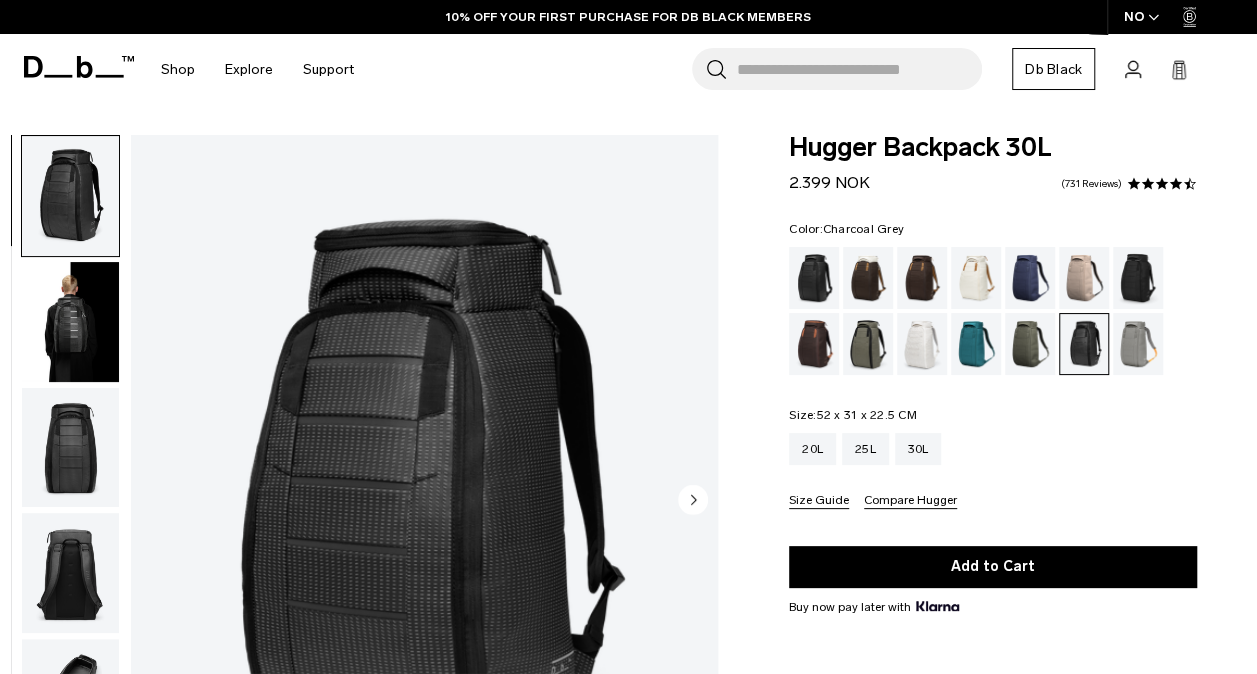 click at bounding box center (1138, 278) 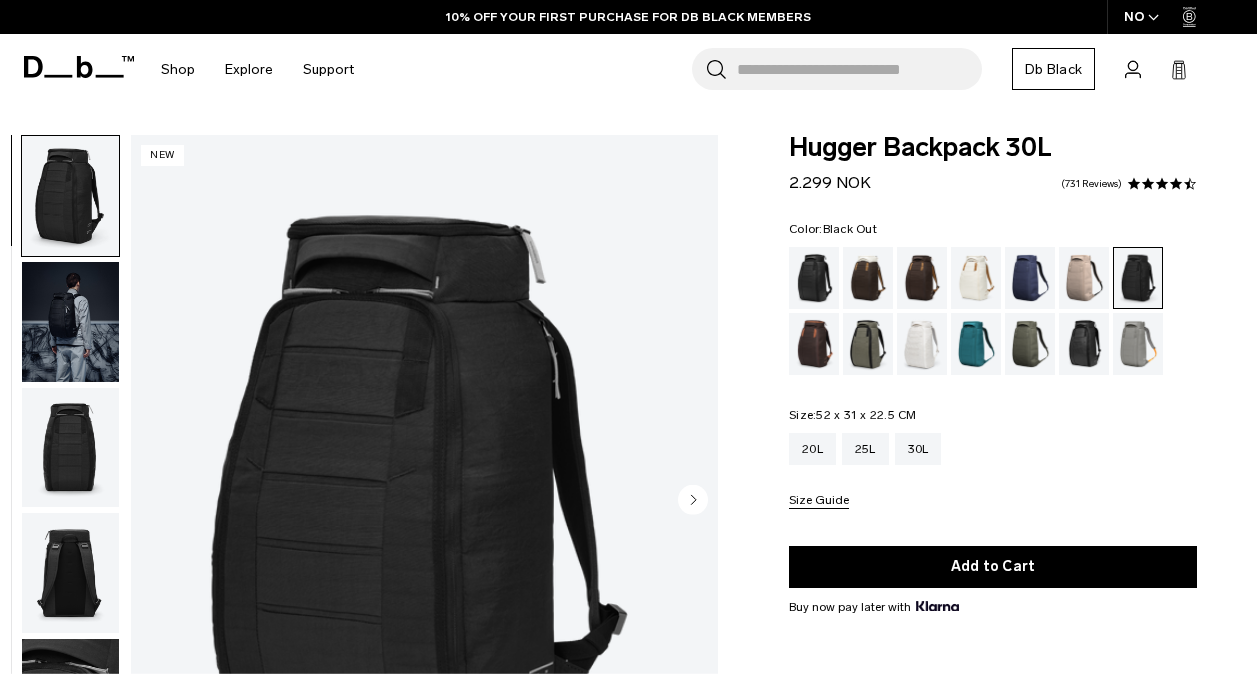scroll, scrollTop: 0, scrollLeft: 0, axis: both 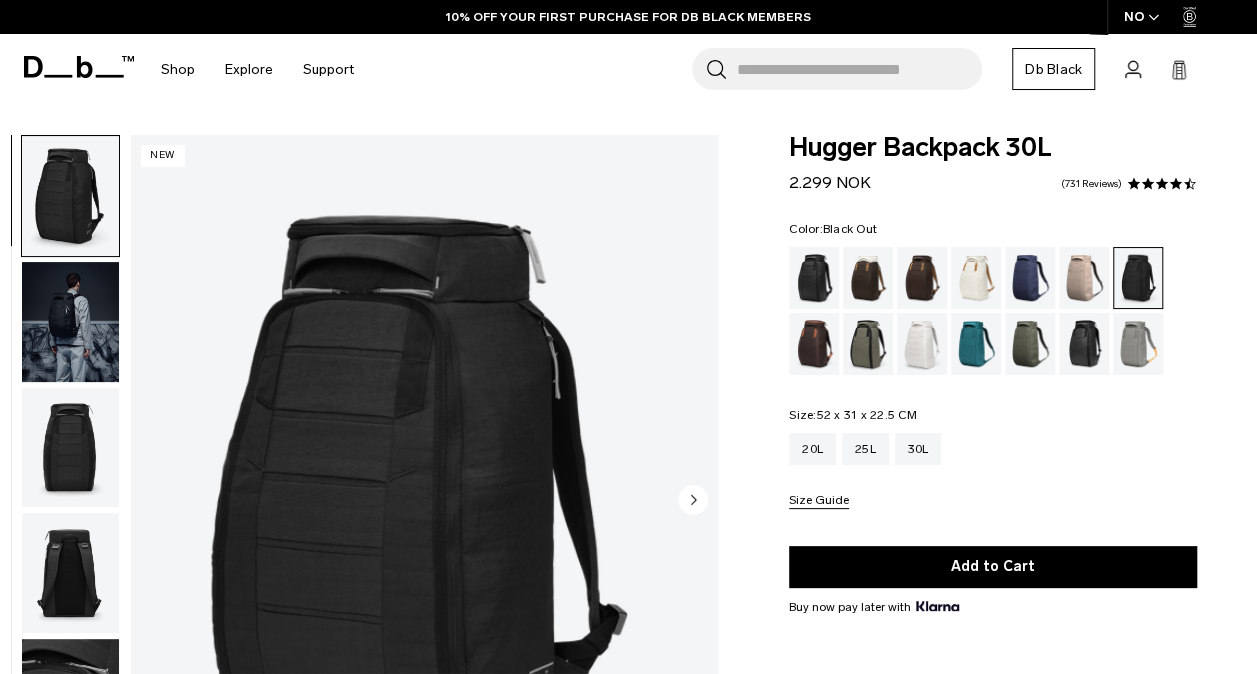 click at bounding box center [814, 278] 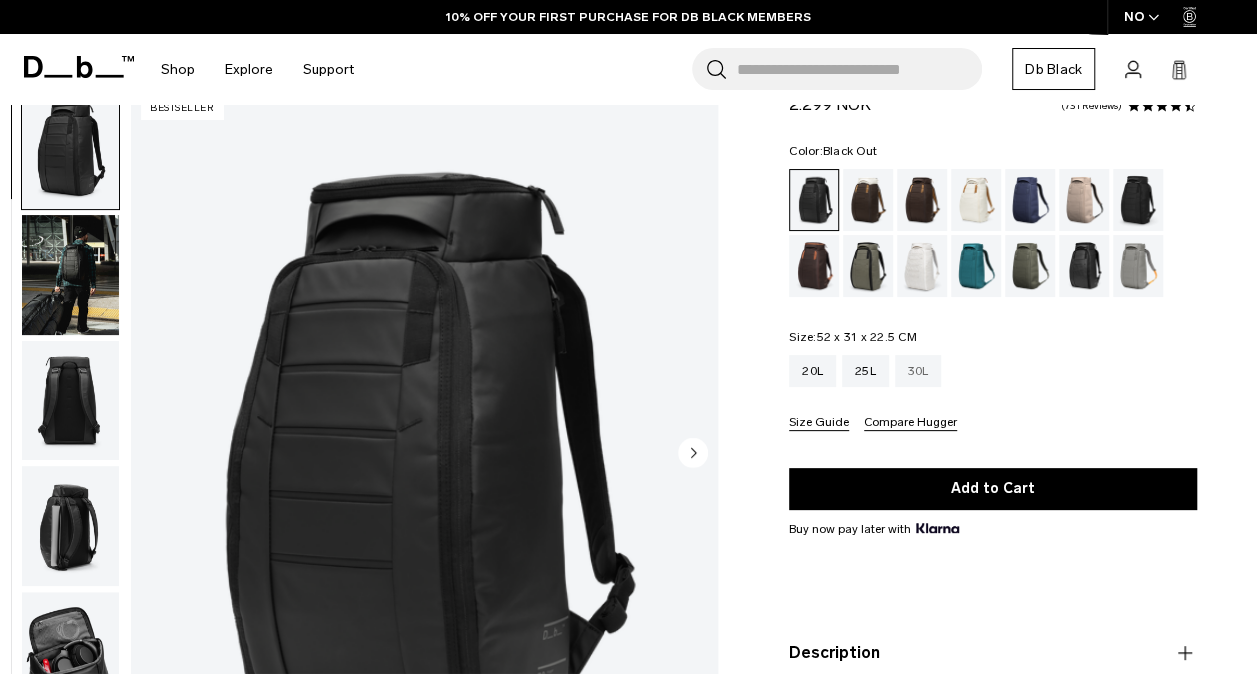 scroll, scrollTop: 128, scrollLeft: 0, axis: vertical 